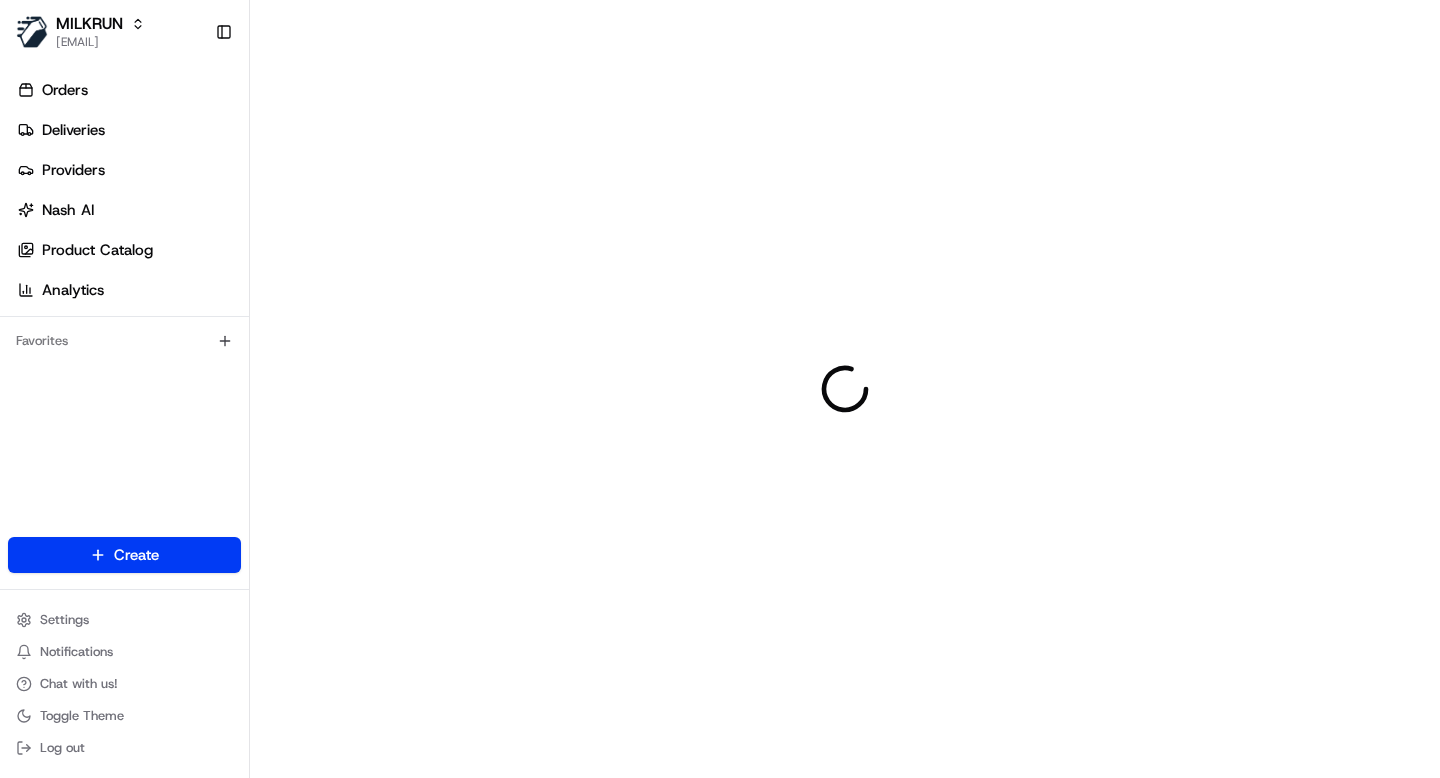 scroll, scrollTop: 0, scrollLeft: 0, axis: both 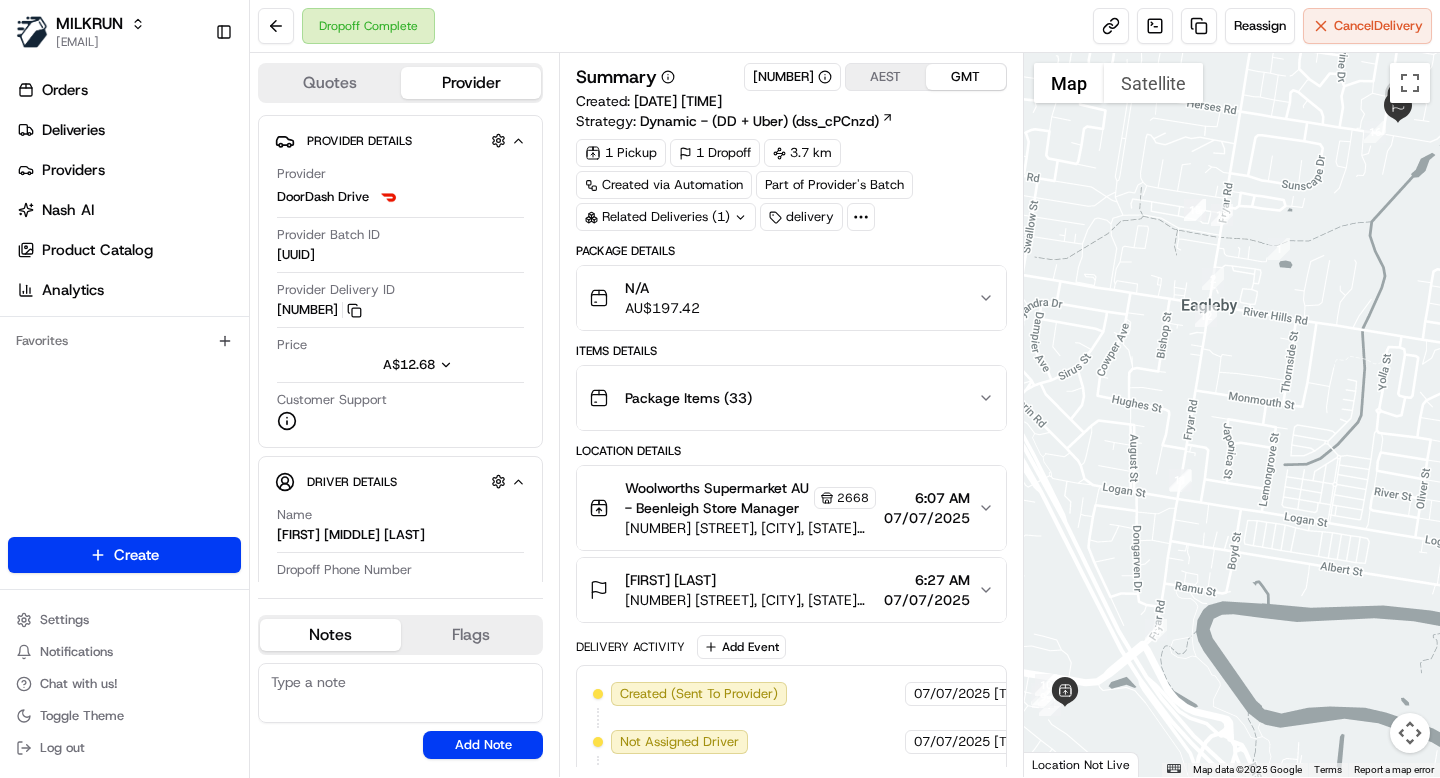 click 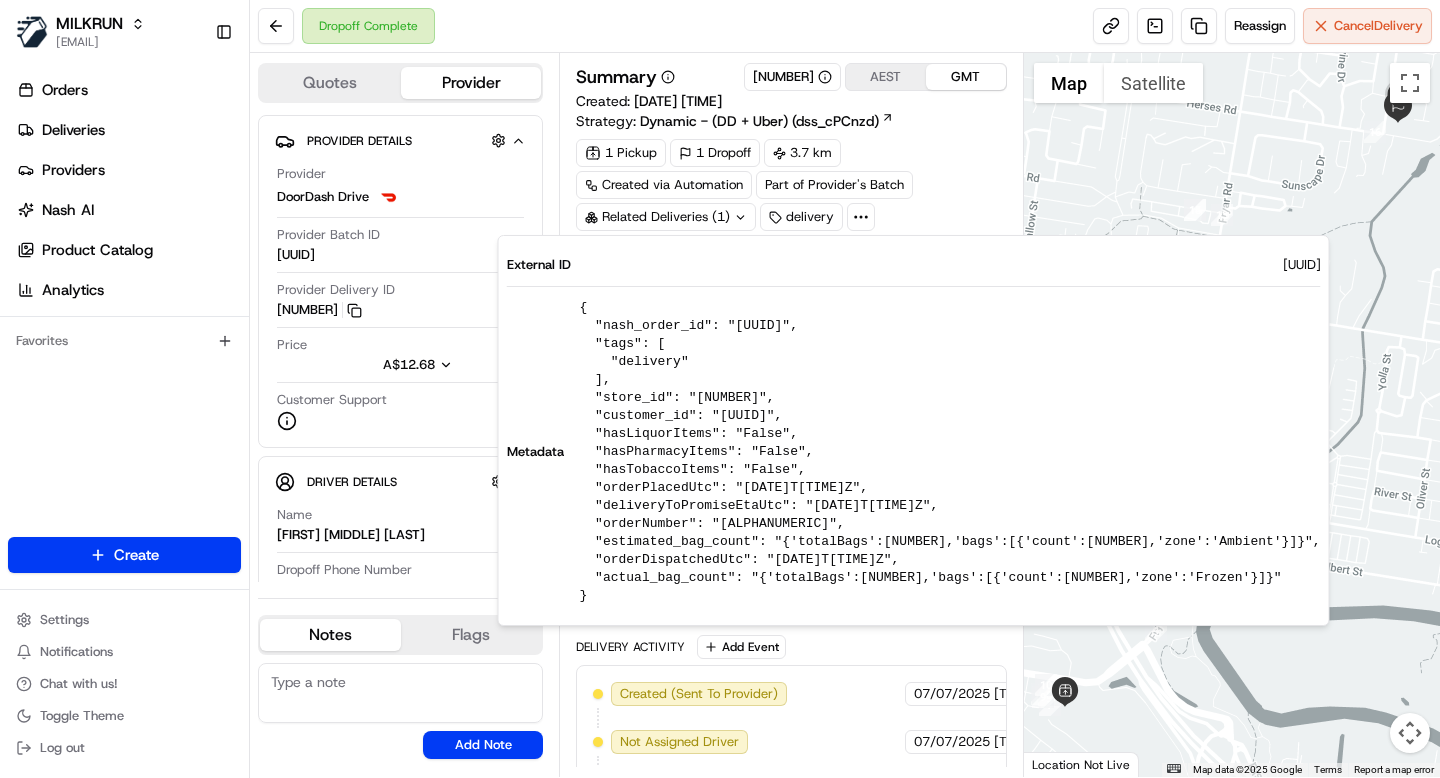 click on "1   Pickup 1   Dropoff 3.7 km Created via Automation Part of Provider's Batch Related Deliveries   (1) delivery" at bounding box center (791, 185) 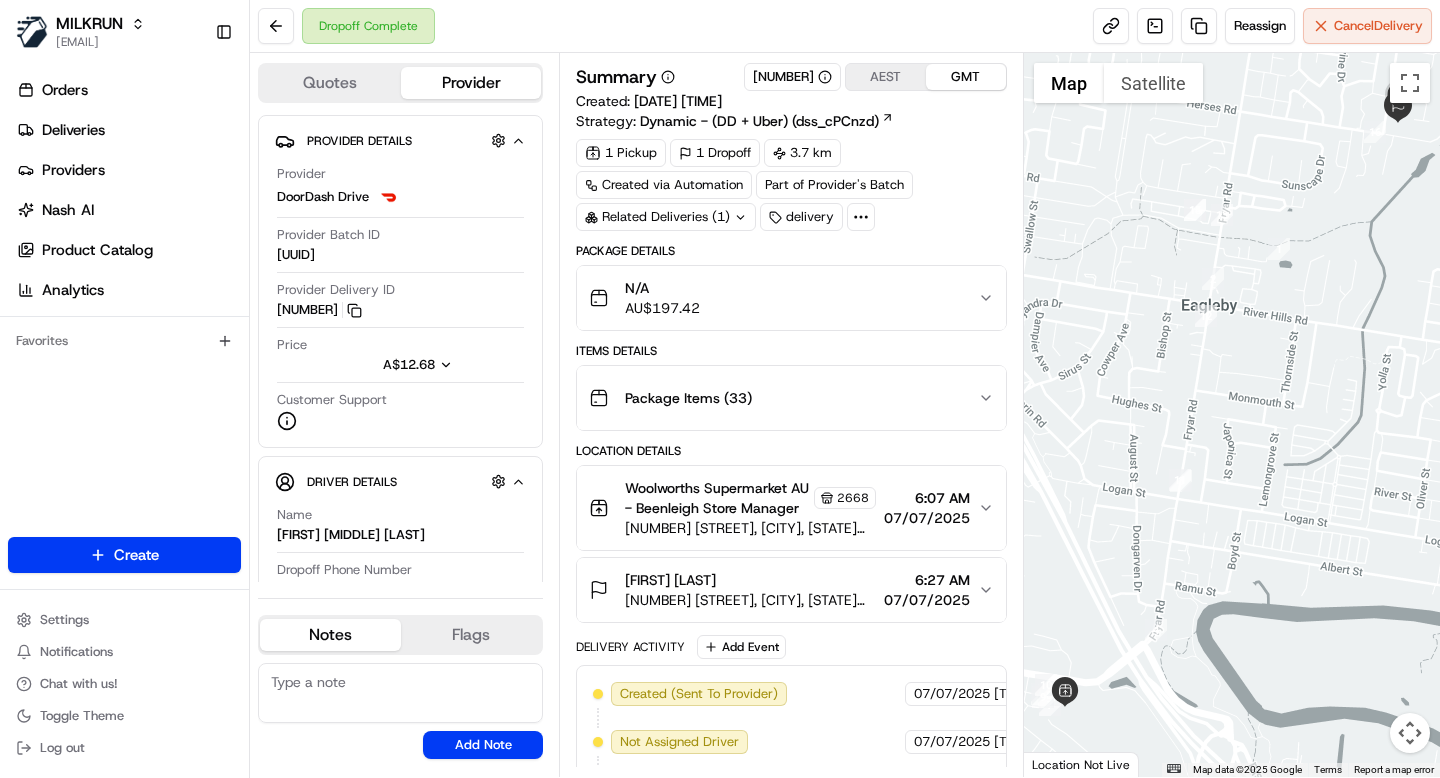 click 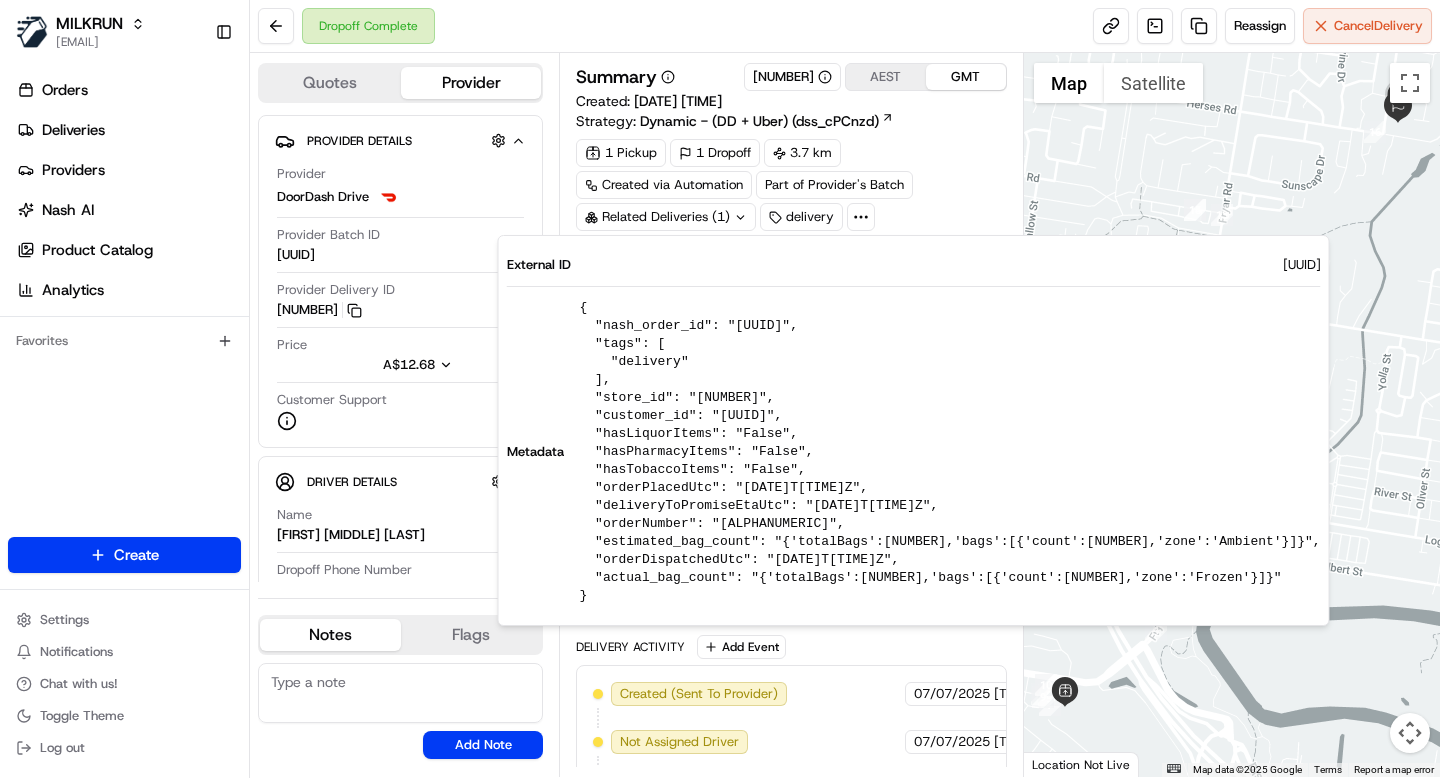 click on "1   Pickup 1   Dropoff 3.7 km Created via Automation Part of Provider's Batch Related Deliveries   (1) delivery" at bounding box center [791, 185] 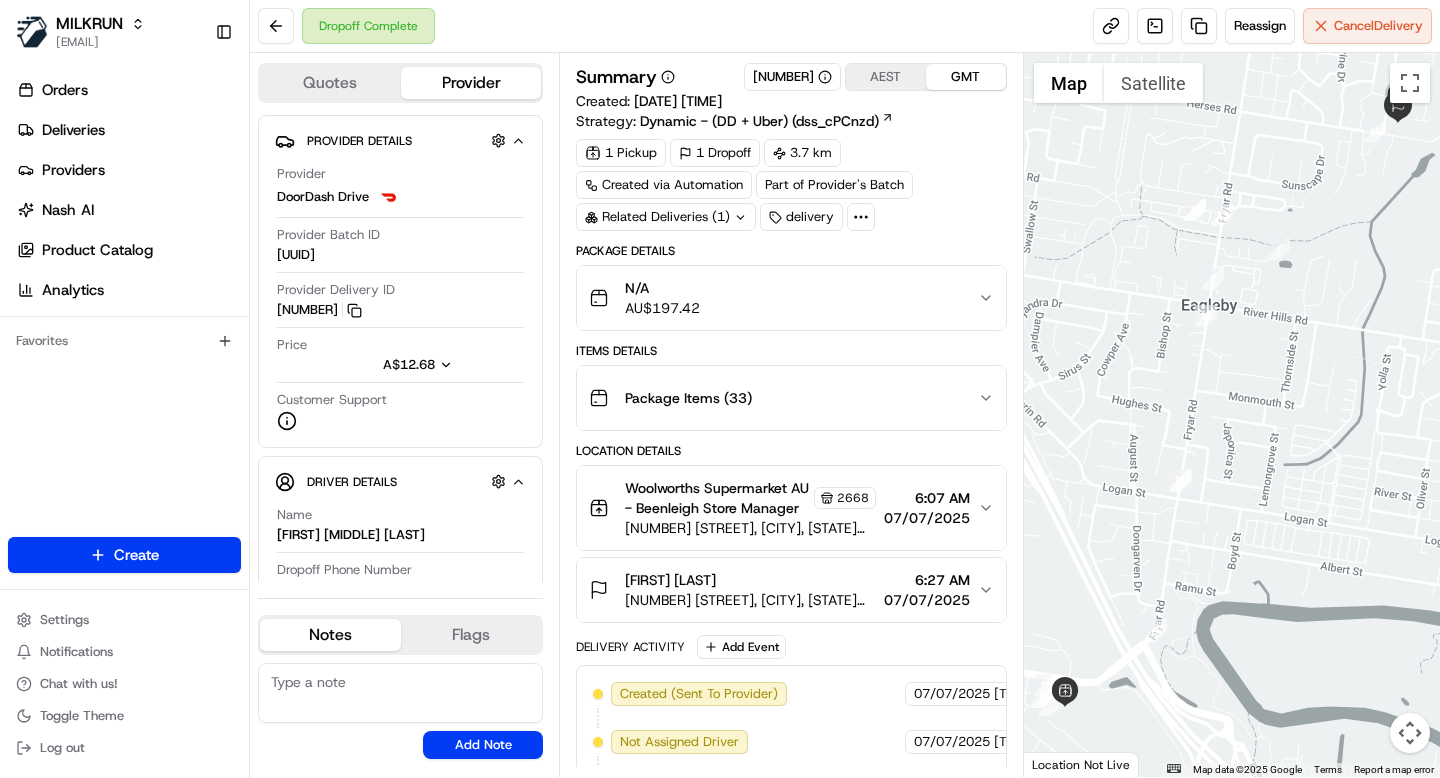 click on "1   Pickup 1   Dropoff 3.7 km Created via Automation Part of Provider's Batch Related Deliveries   (1) delivery" at bounding box center (791, 185) 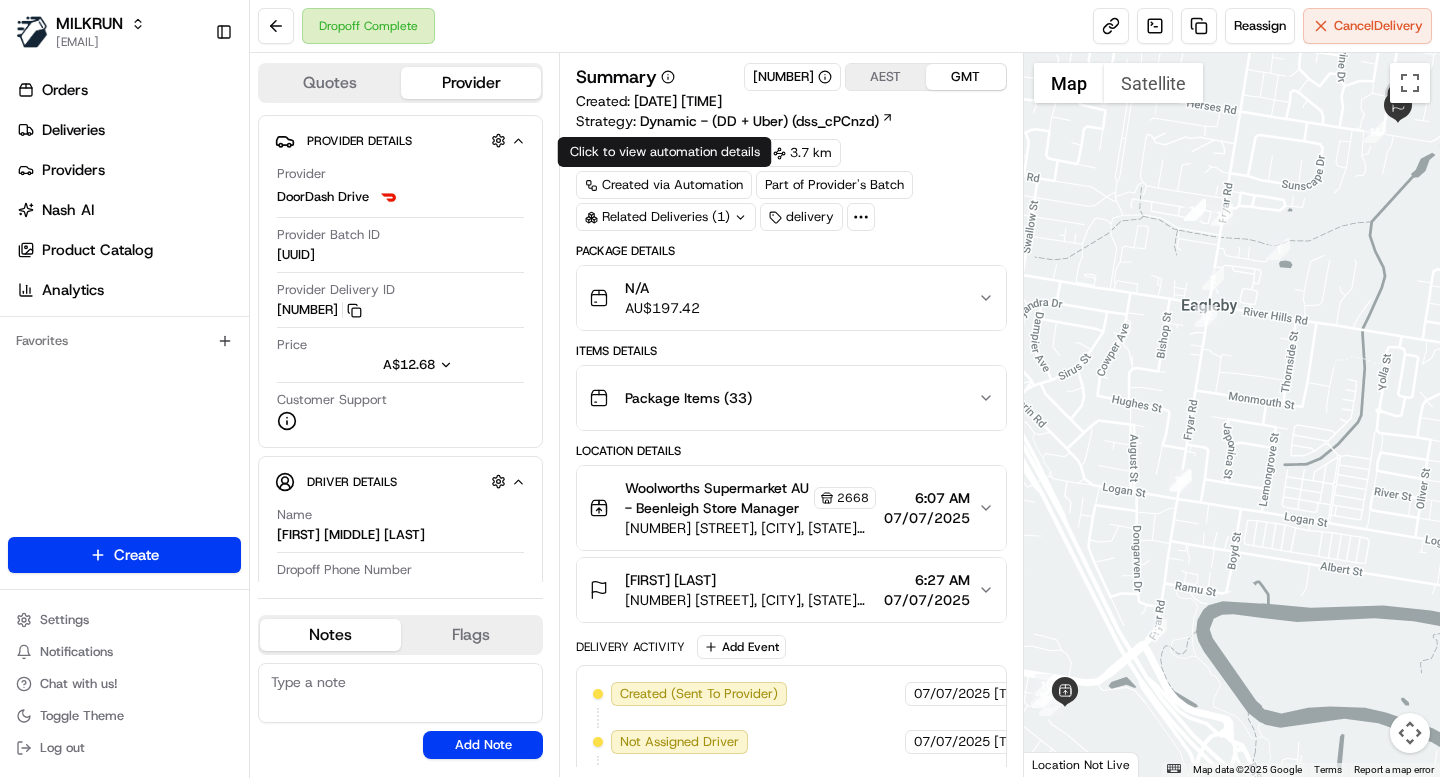 click on "Created via Automation" at bounding box center (664, 185) 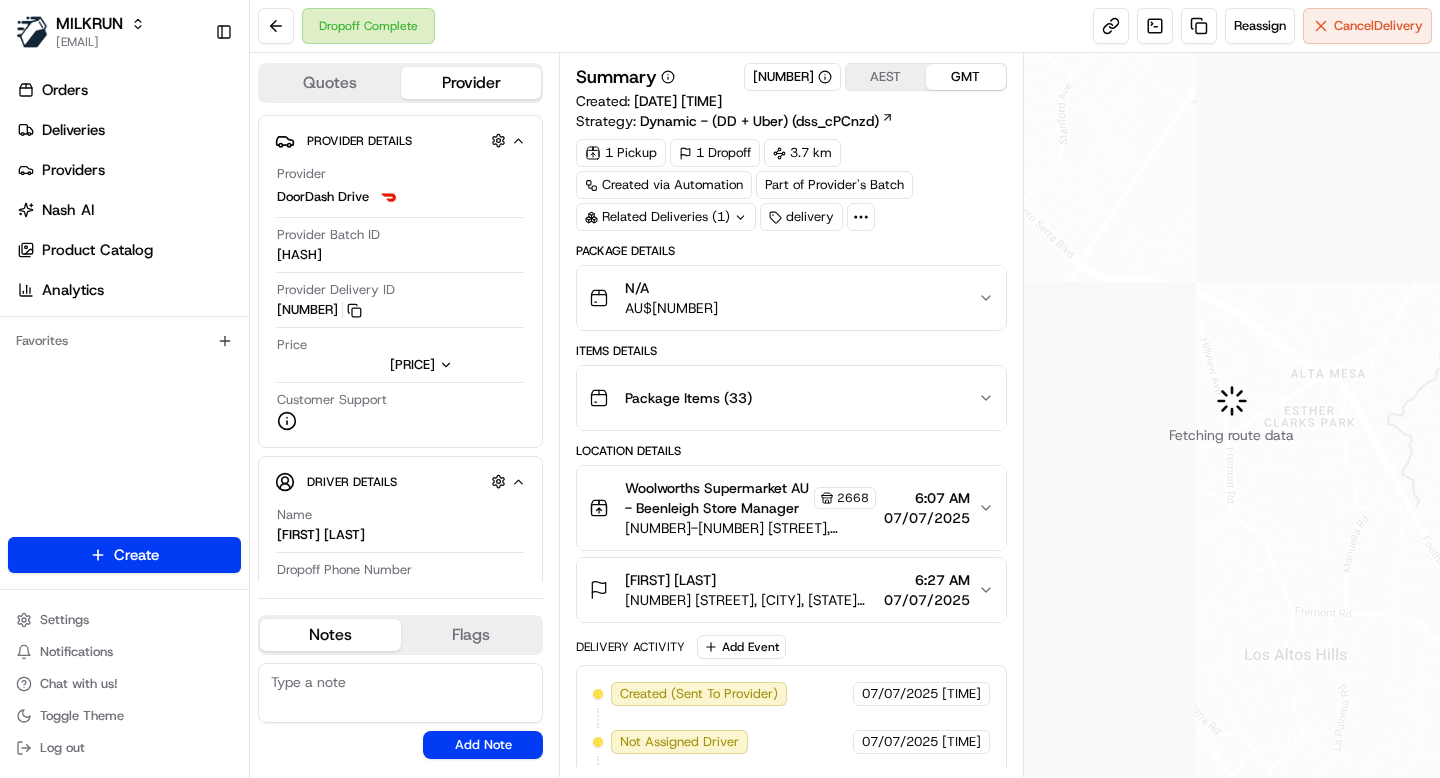 scroll, scrollTop: 0, scrollLeft: 0, axis: both 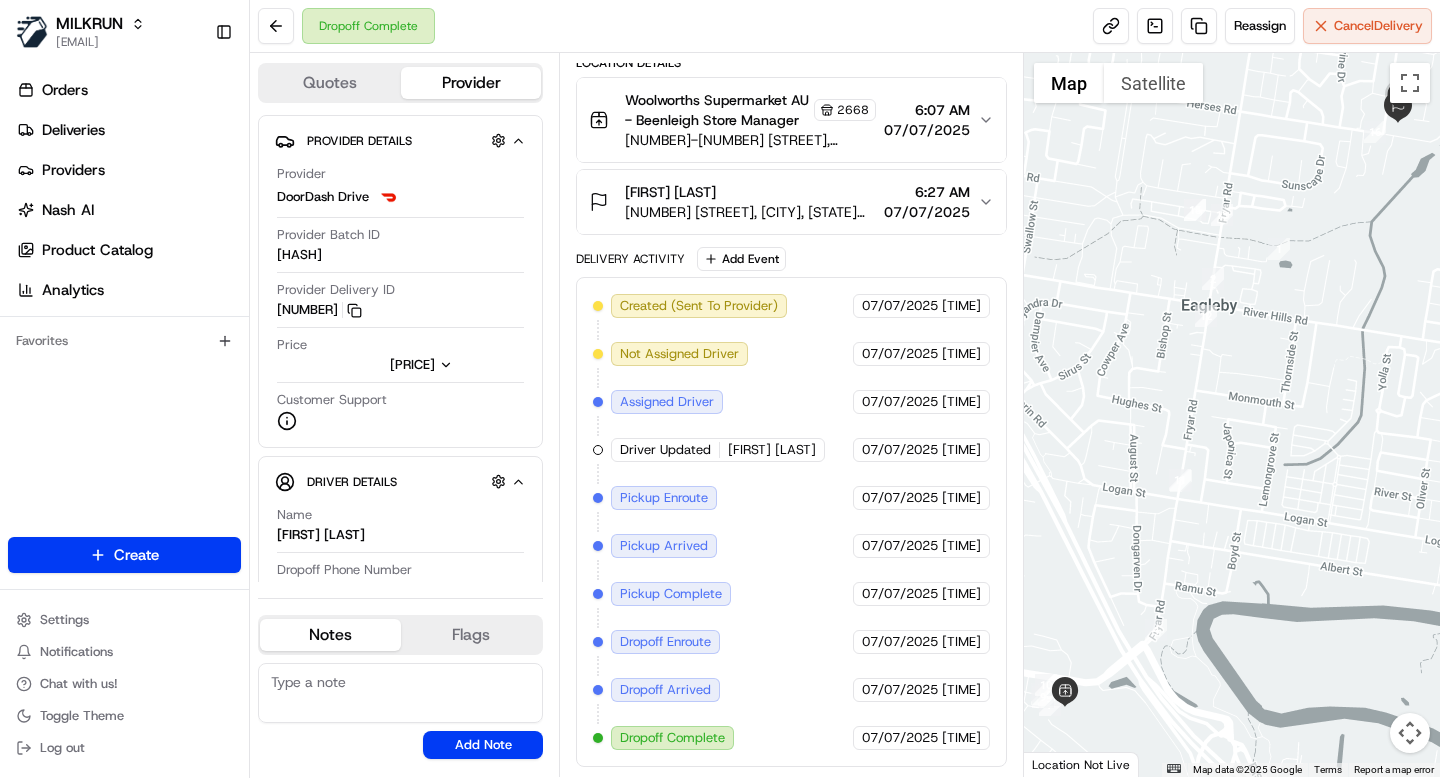 click on "Woolworths Supermarket AU - Beenleigh Store Manager" at bounding box center (717, 110) 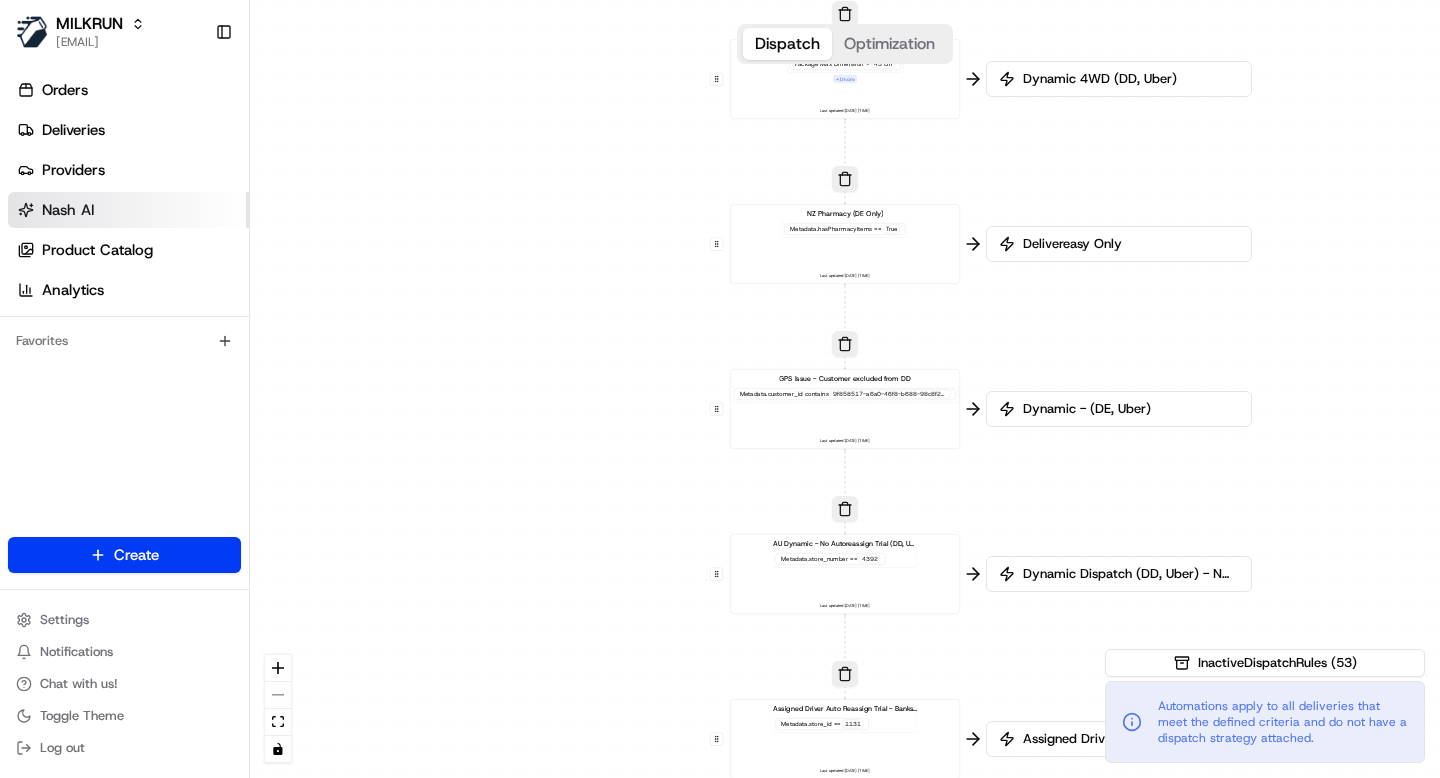 scroll, scrollTop: 0, scrollLeft: 0, axis: both 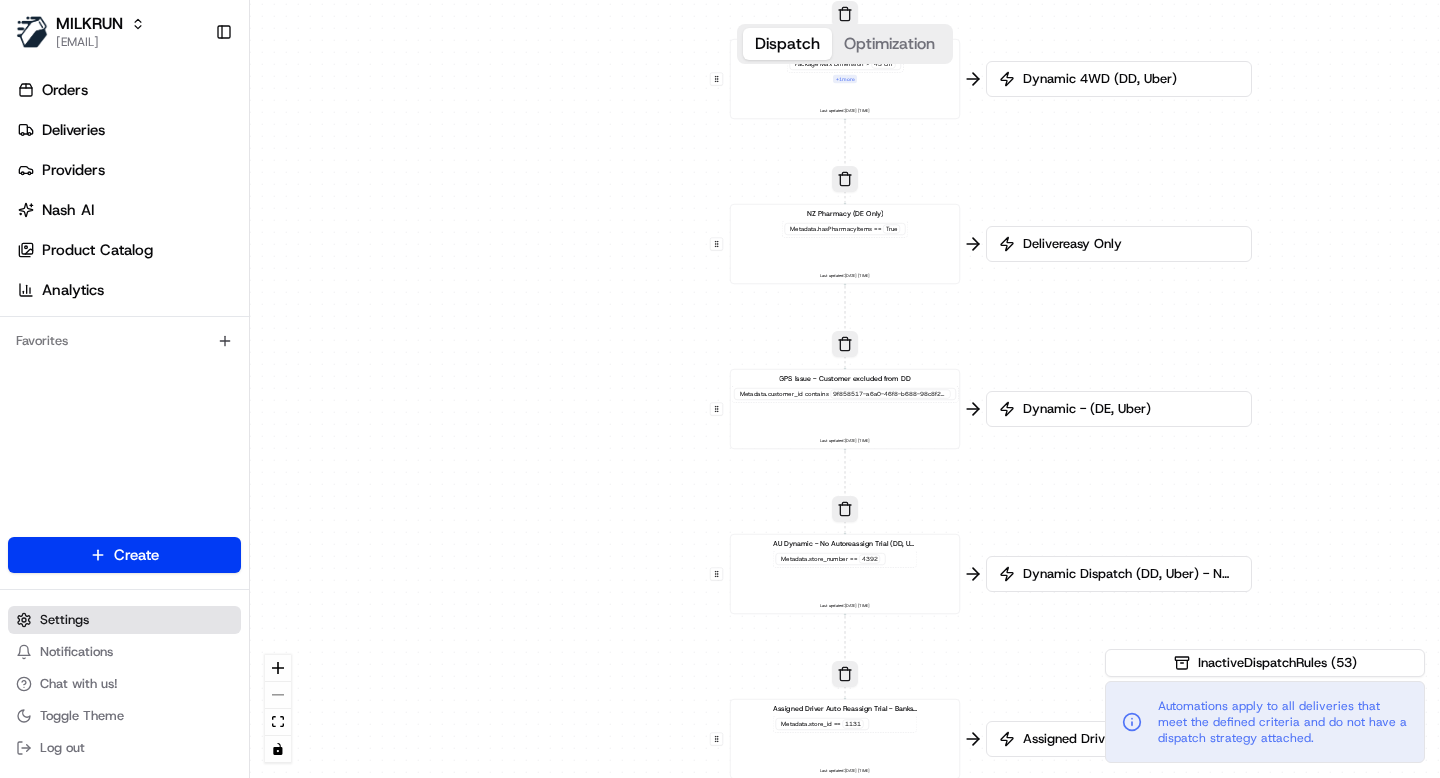 click on "Settings" at bounding box center [124, 620] 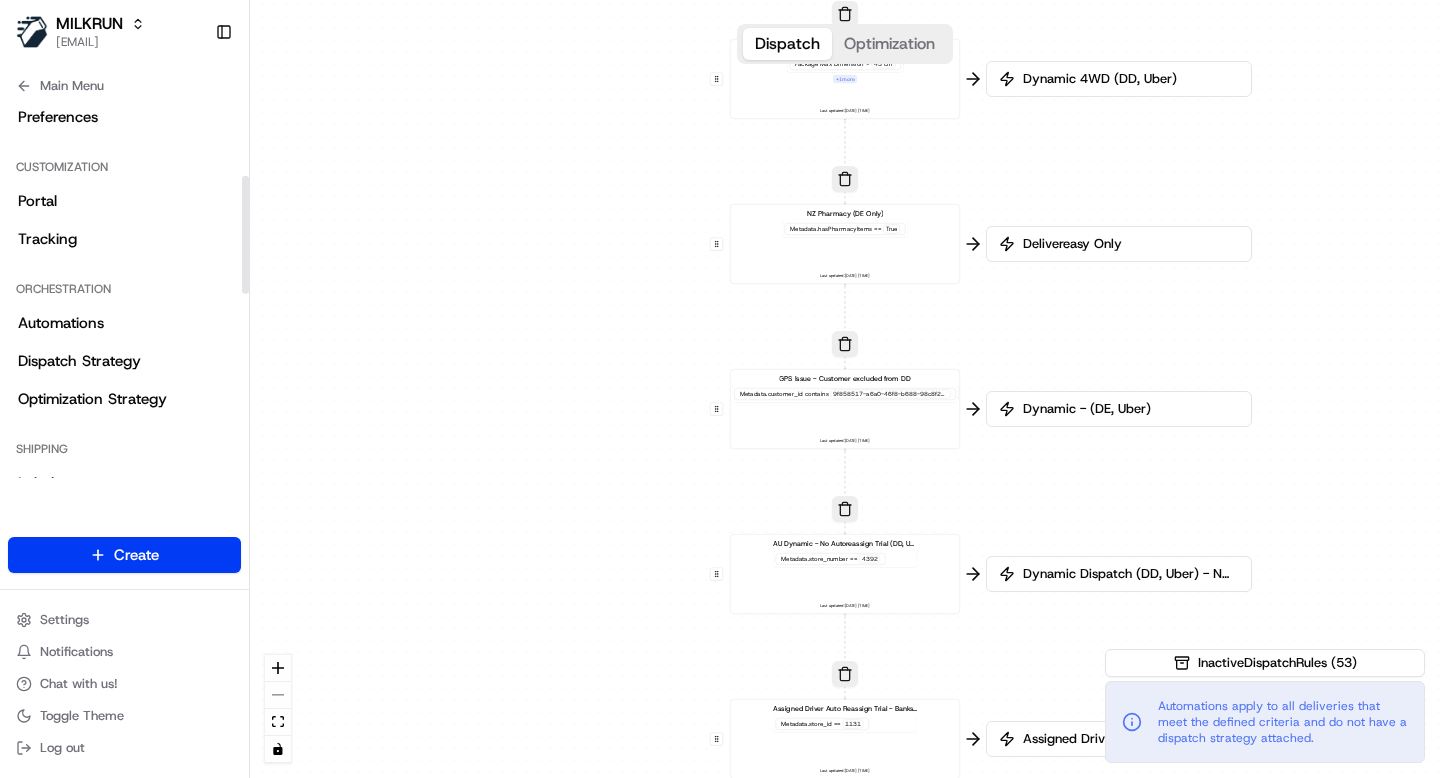 scroll, scrollTop: 264, scrollLeft: 0, axis: vertical 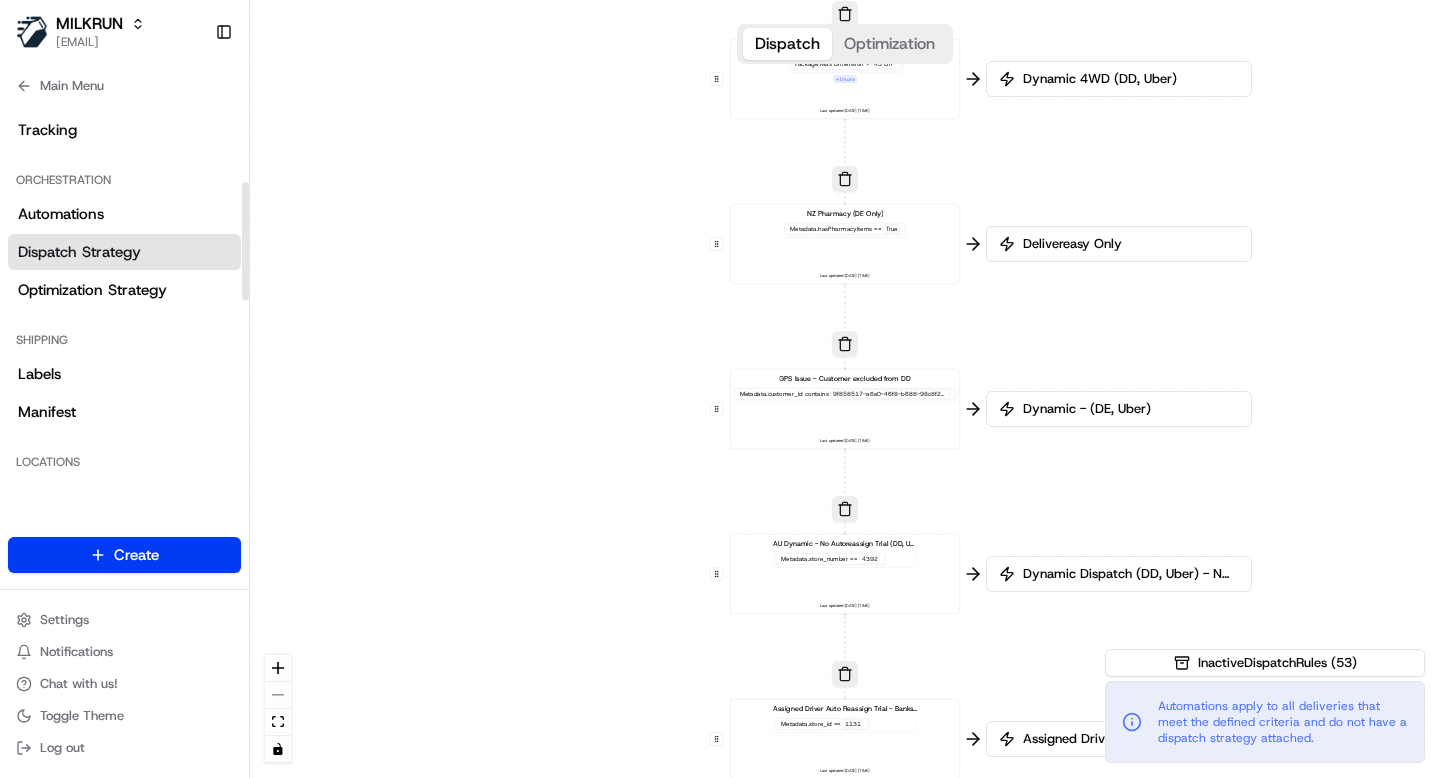 click on "Dispatch Strategy" at bounding box center (79, 252) 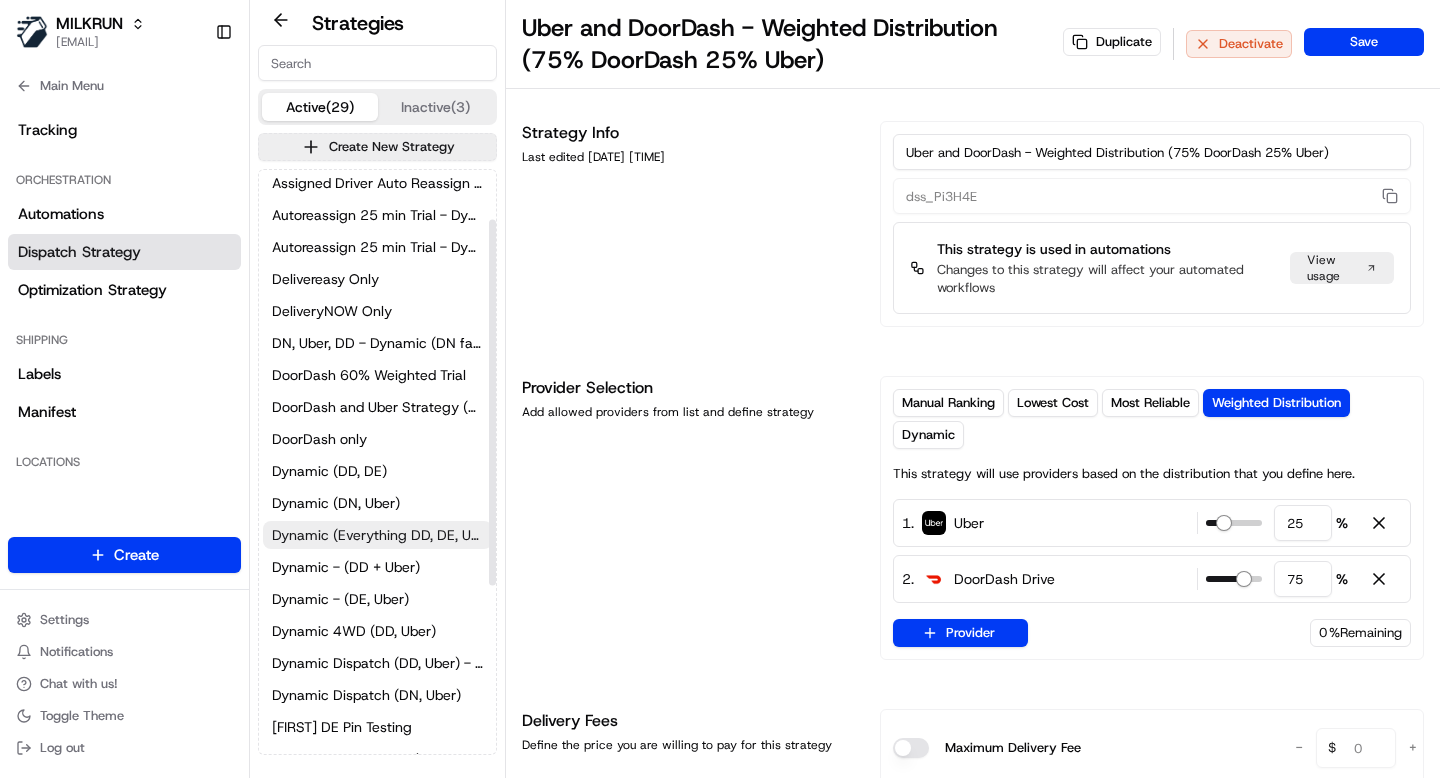 scroll, scrollTop: 85, scrollLeft: 0, axis: vertical 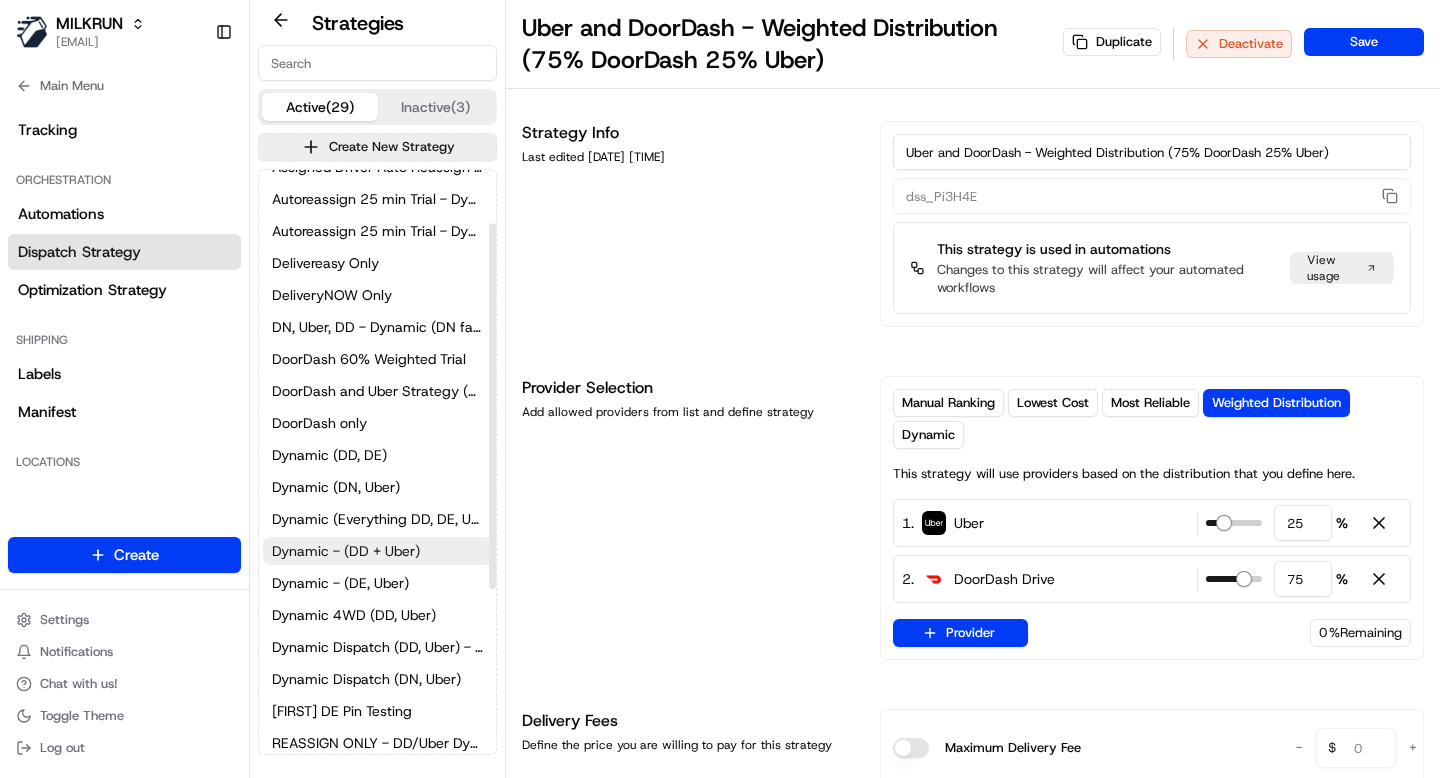 click on "Dynamic - (DD + Uber)" at bounding box center (346, 551) 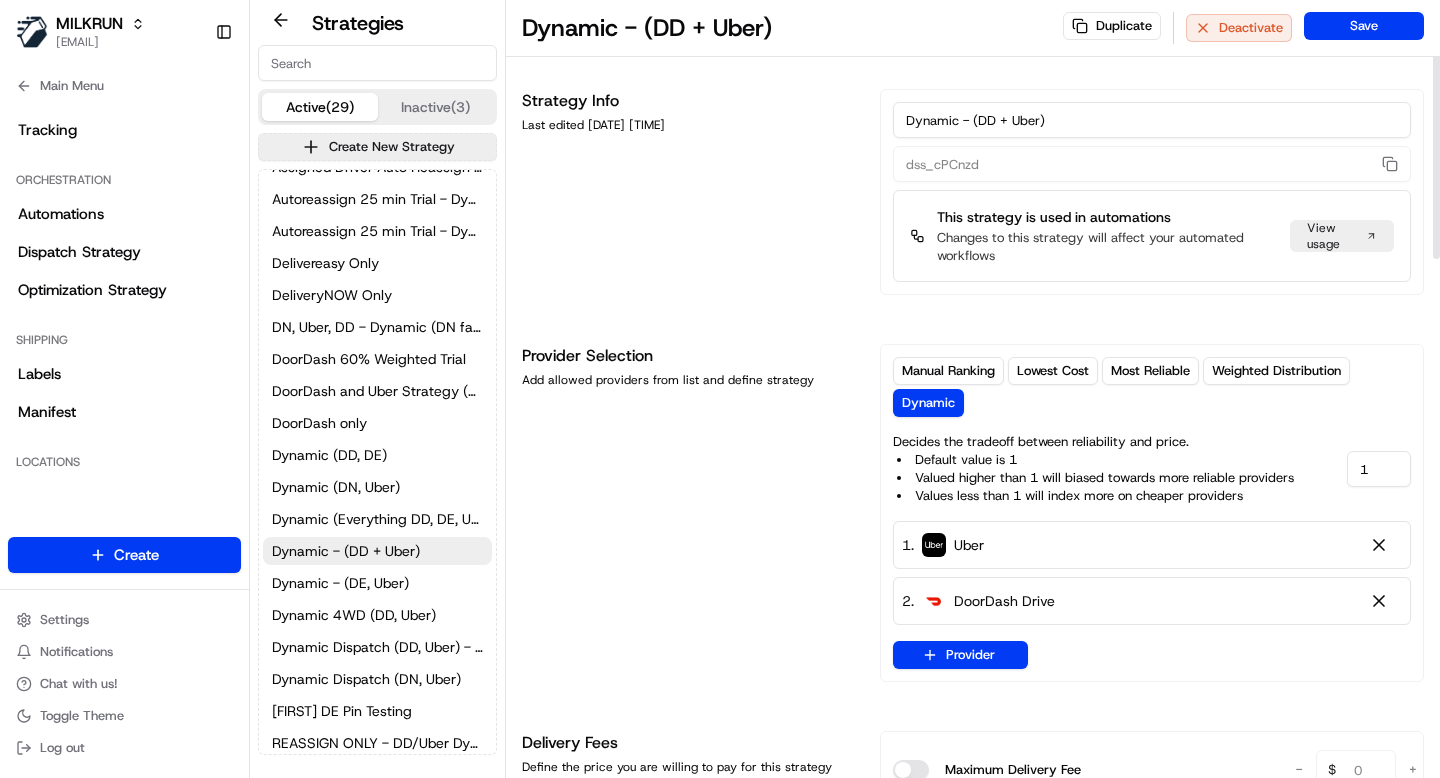 click 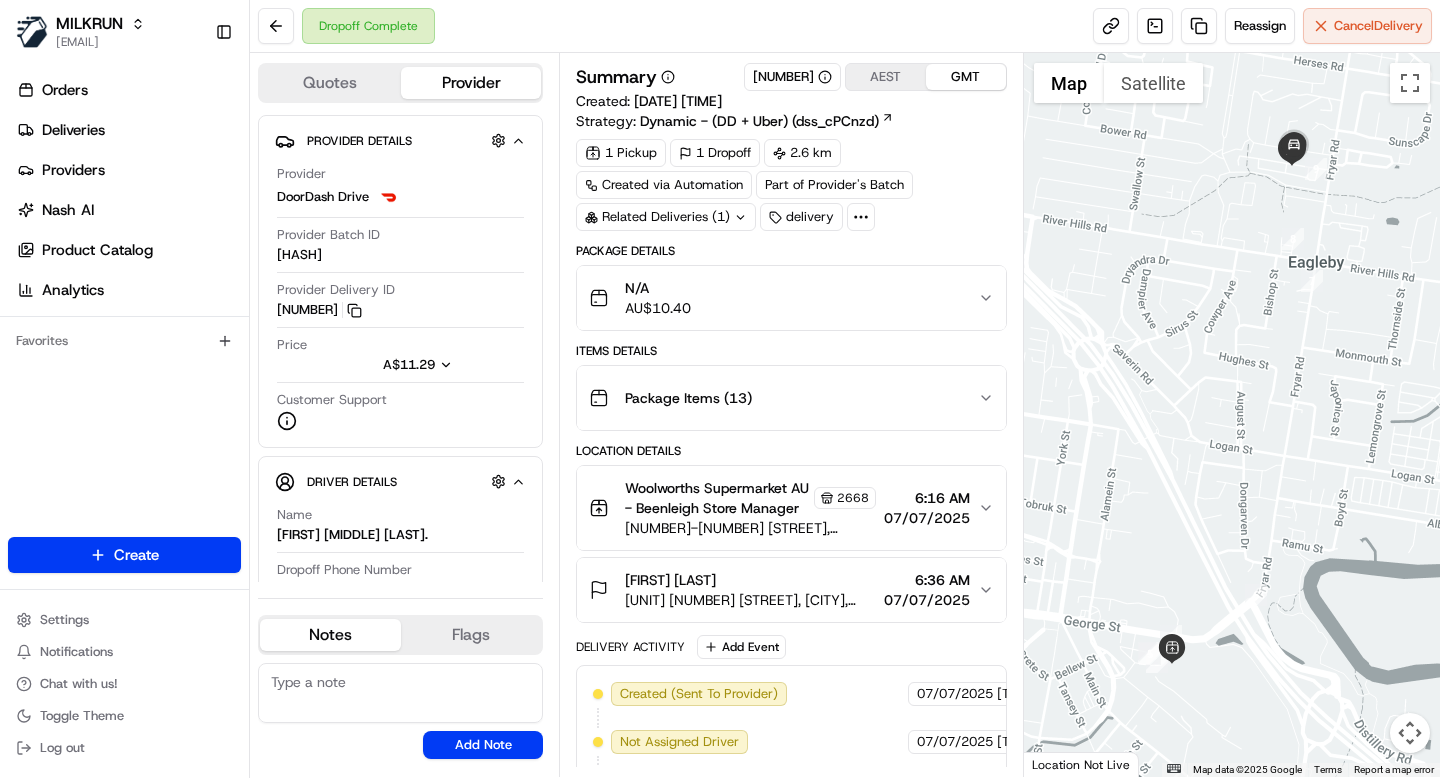 scroll, scrollTop: 0, scrollLeft: 0, axis: both 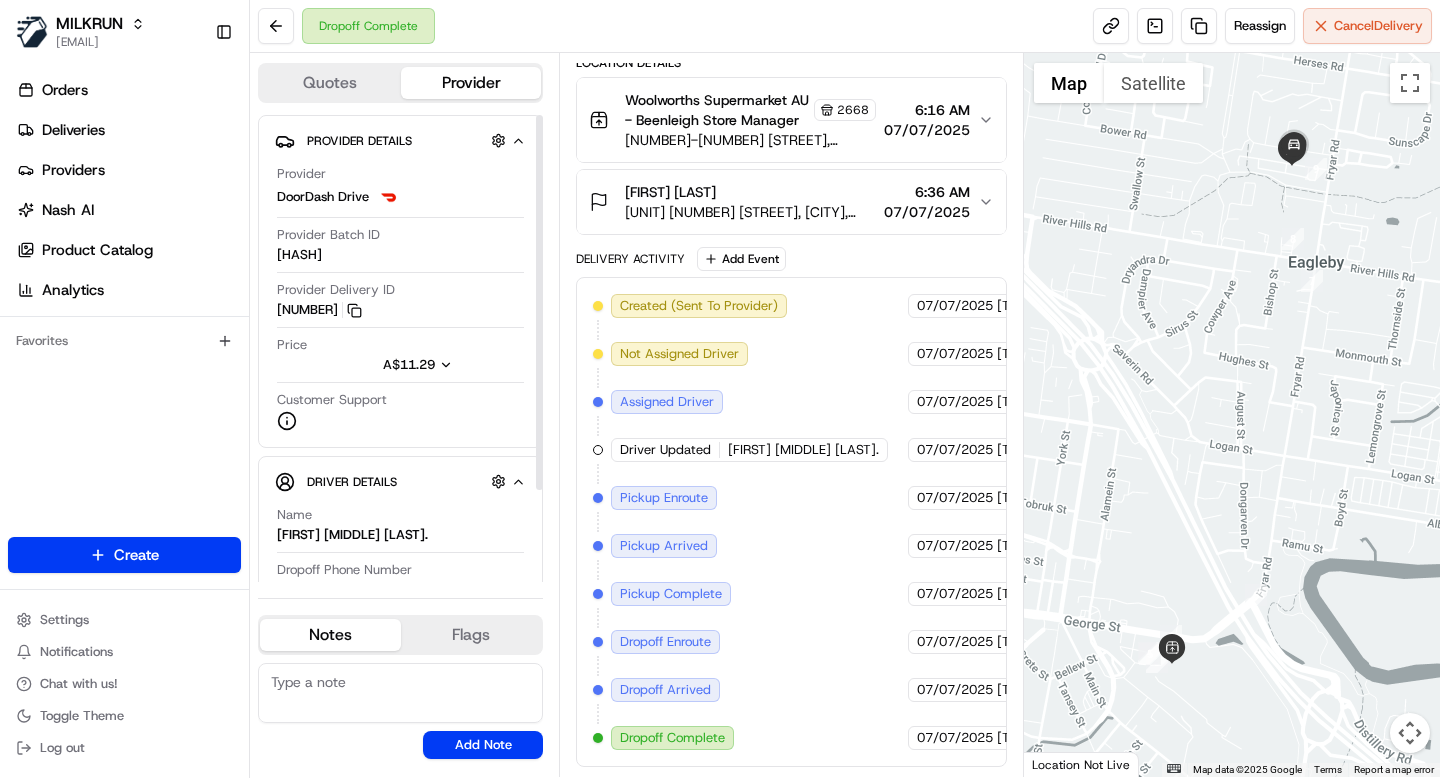 click on "[NUMBER] [STREET], [CITY], [STATE] [POSTAL_CODE], [COUNTRY]" at bounding box center (750, 140) 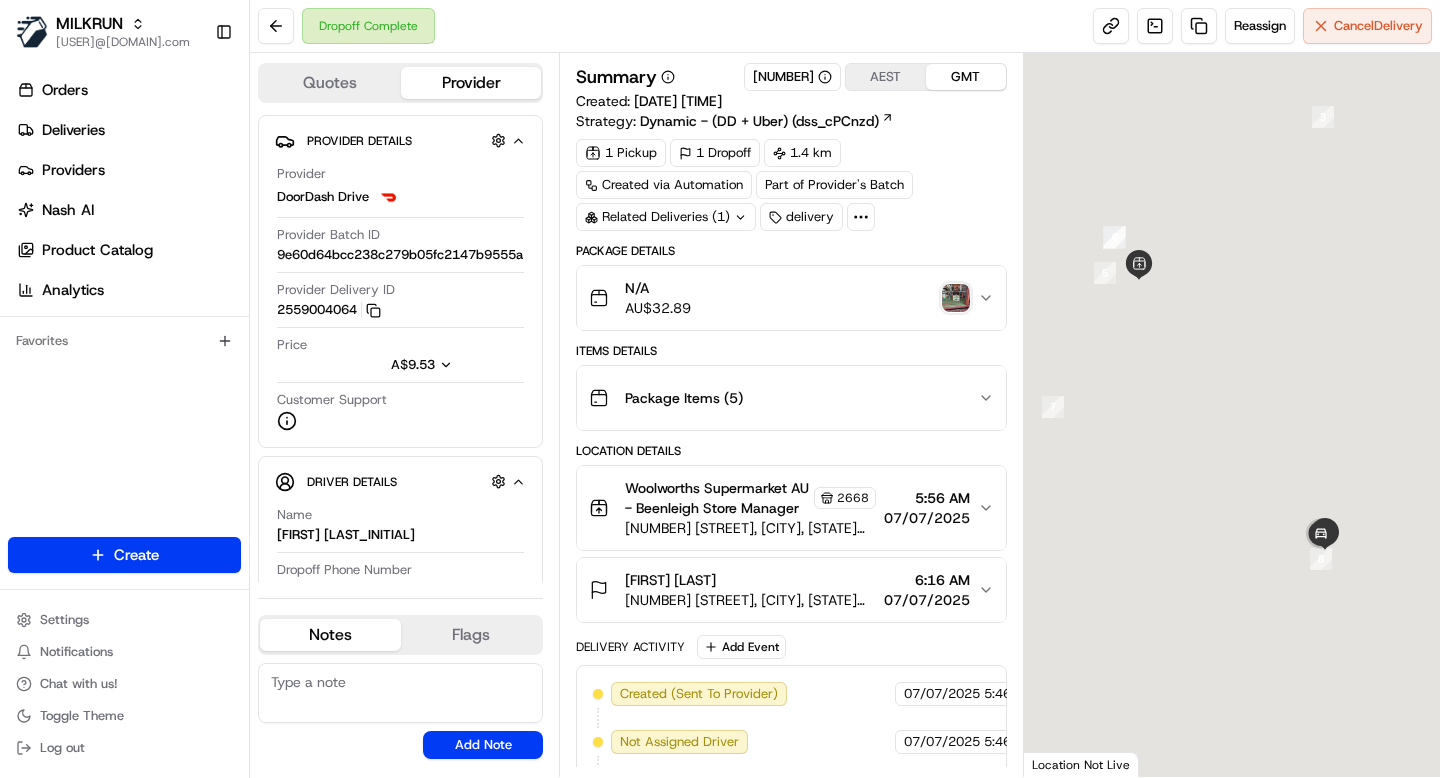 scroll, scrollTop: 0, scrollLeft: 0, axis: both 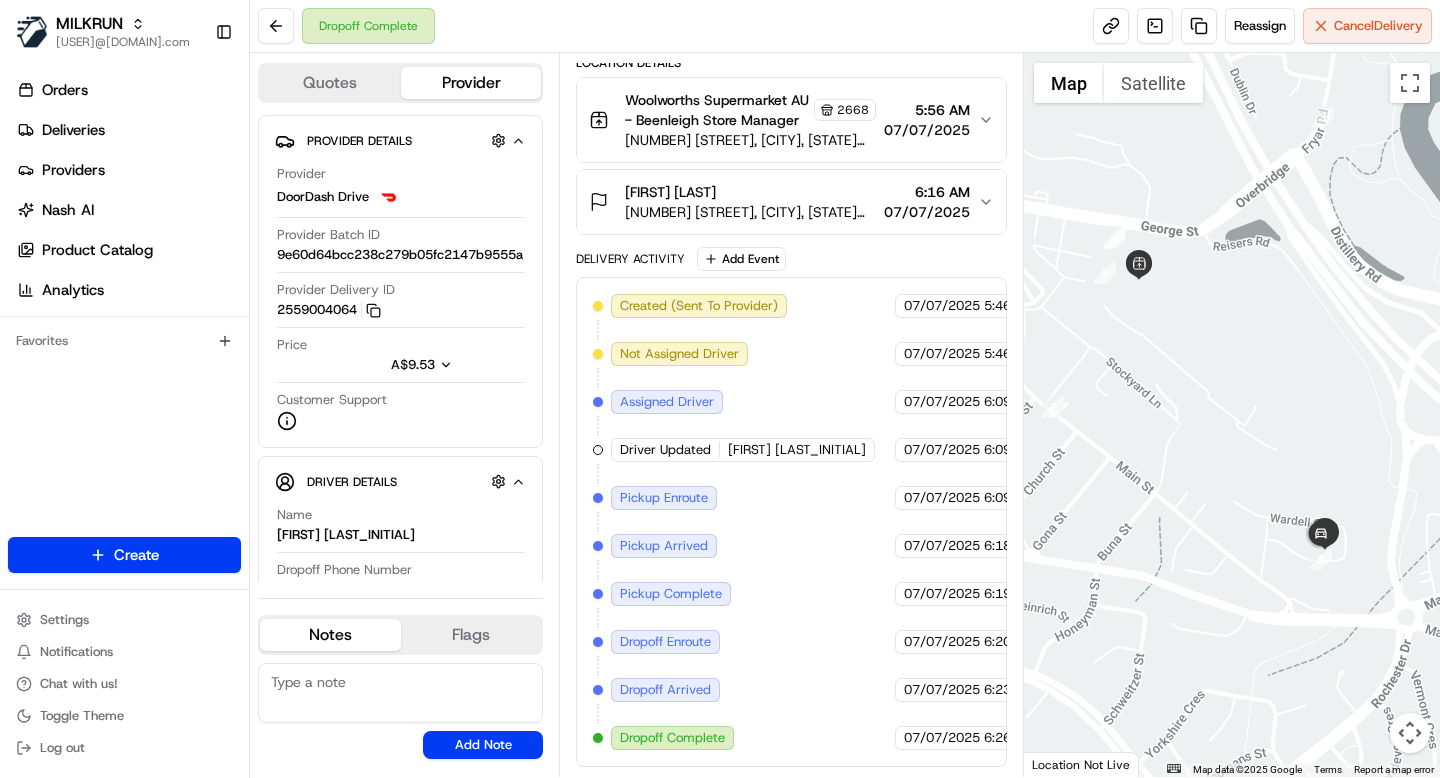click on "[NUMBER] [STREET], [CITY], [STATE] [POSTAL_CODE], [COUNTRY]" at bounding box center (750, 140) 